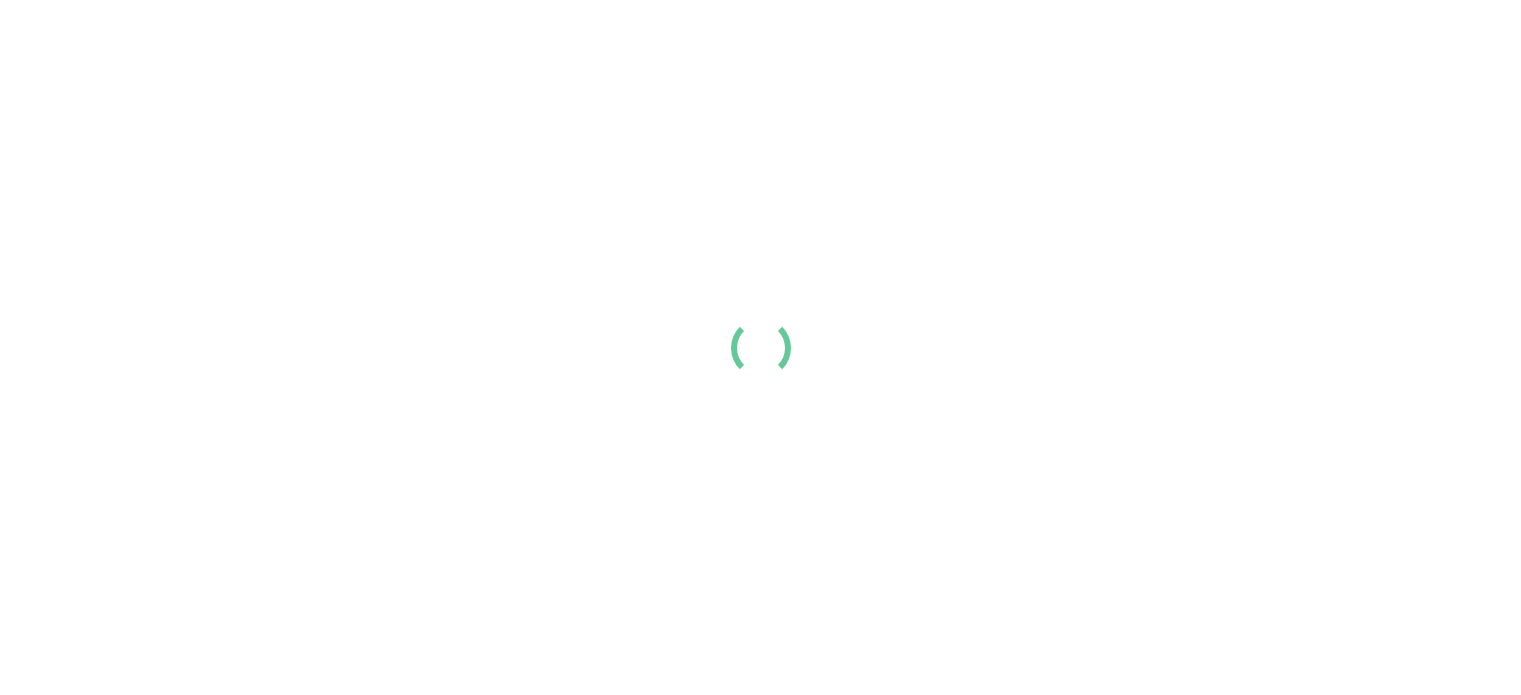 scroll, scrollTop: 0, scrollLeft: 0, axis: both 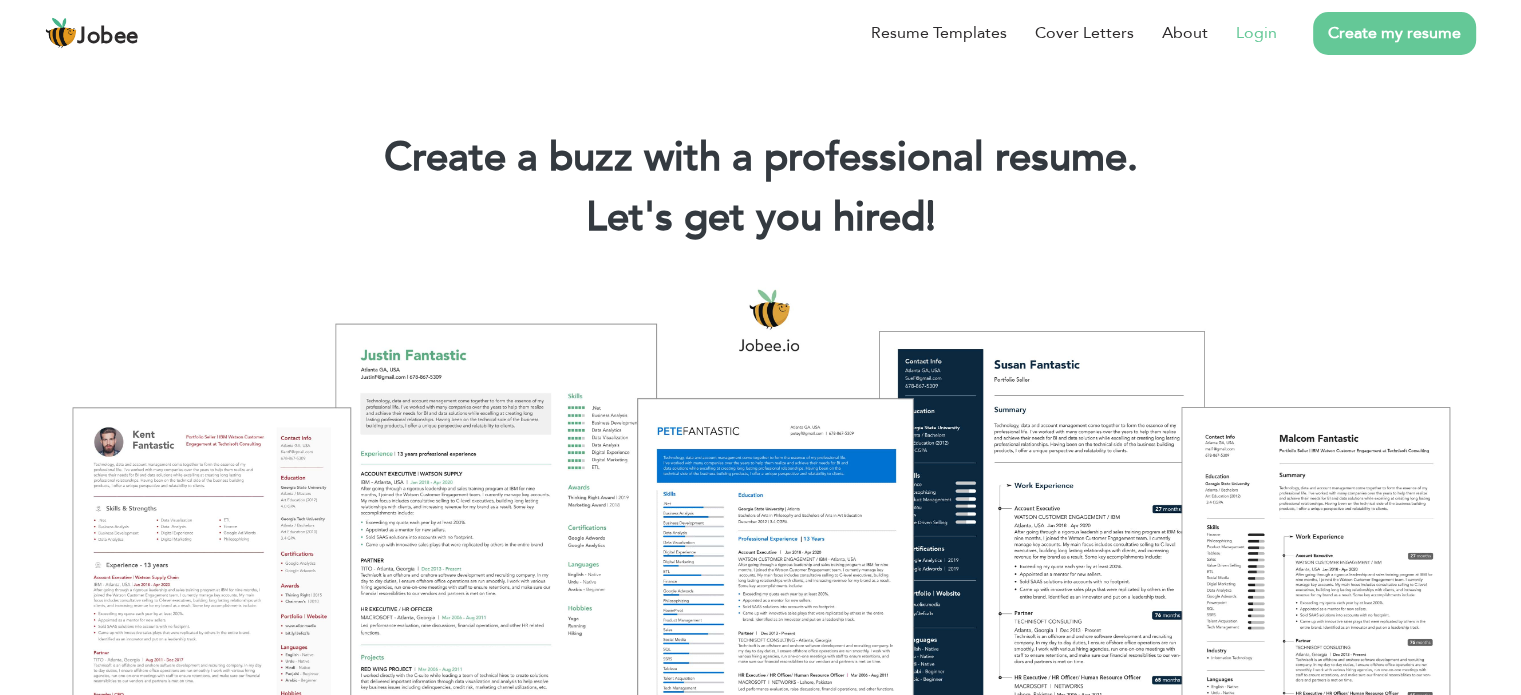 click on "Login" at bounding box center [1256, 33] 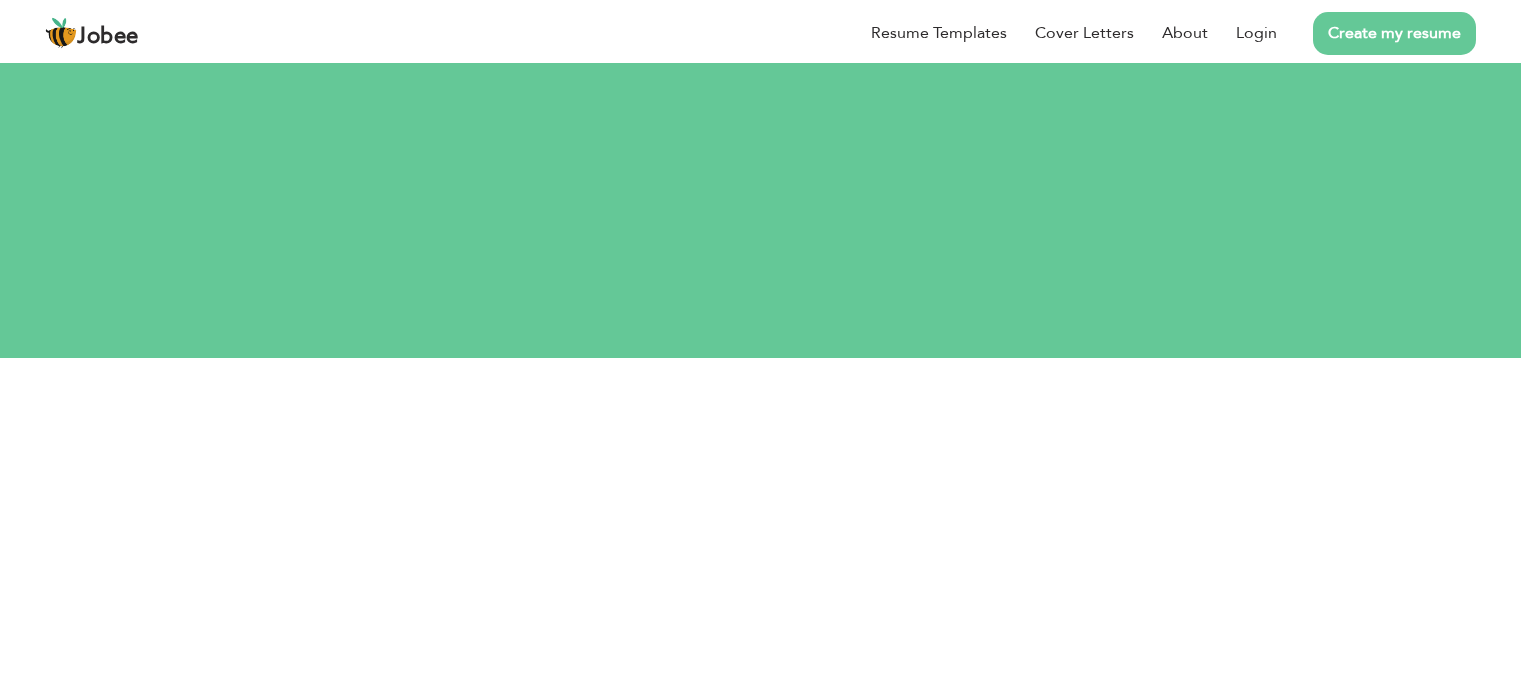scroll, scrollTop: 0, scrollLeft: 0, axis: both 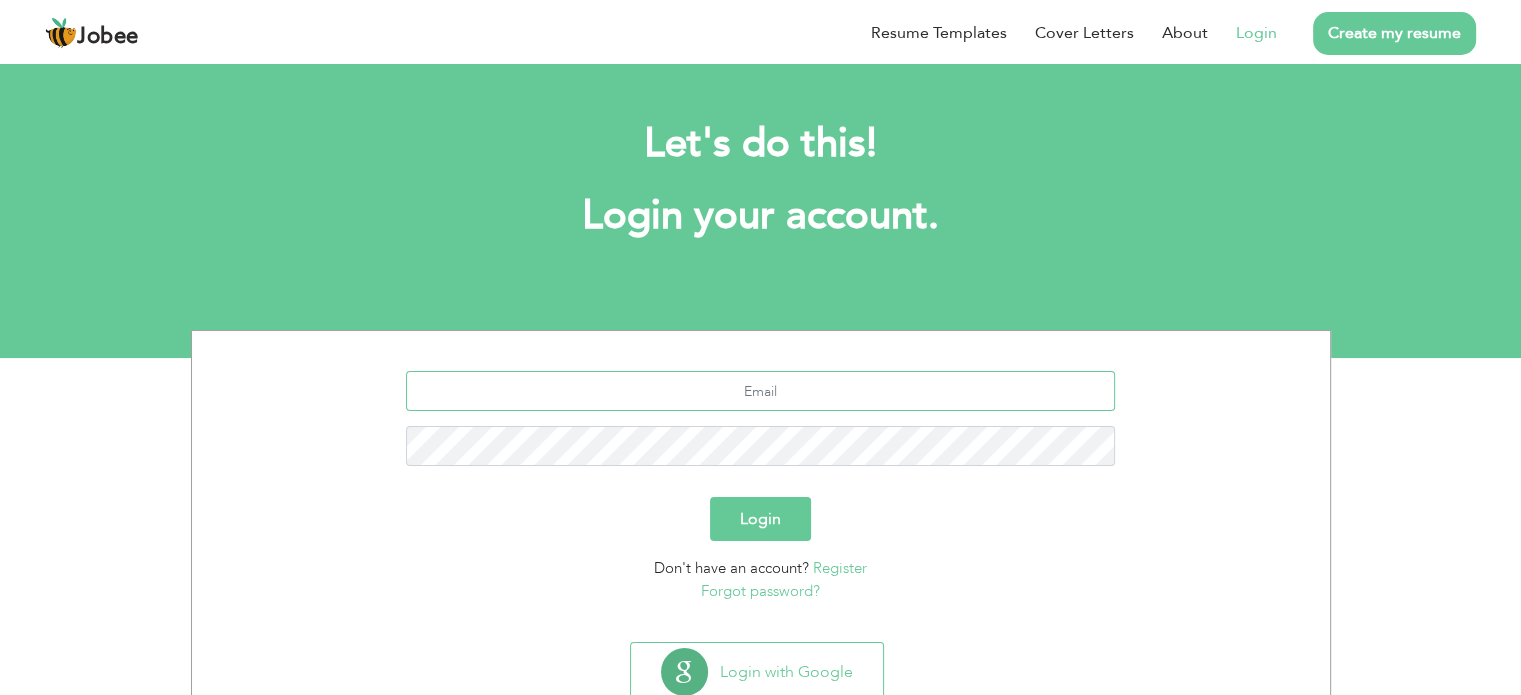 click at bounding box center [760, 391] 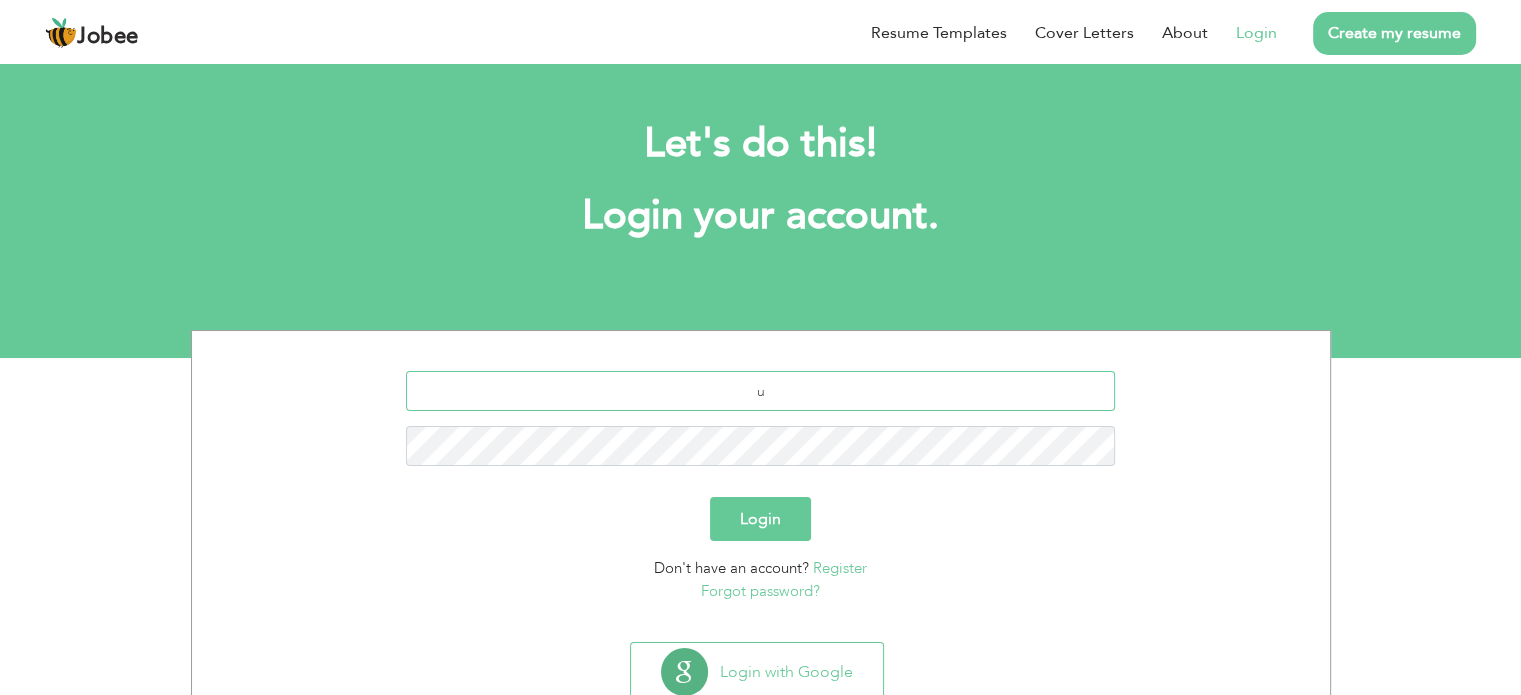 type 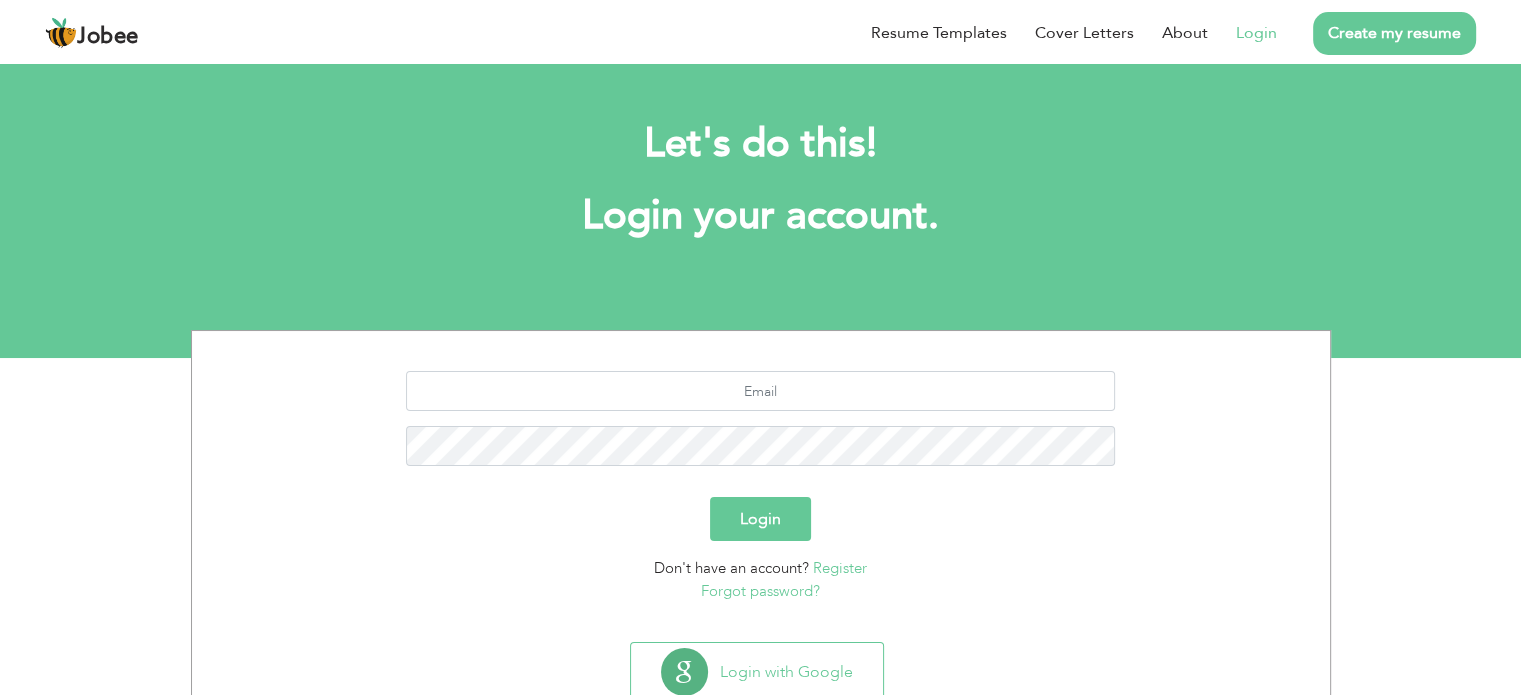click on "Forgot password?" at bounding box center (760, 591) 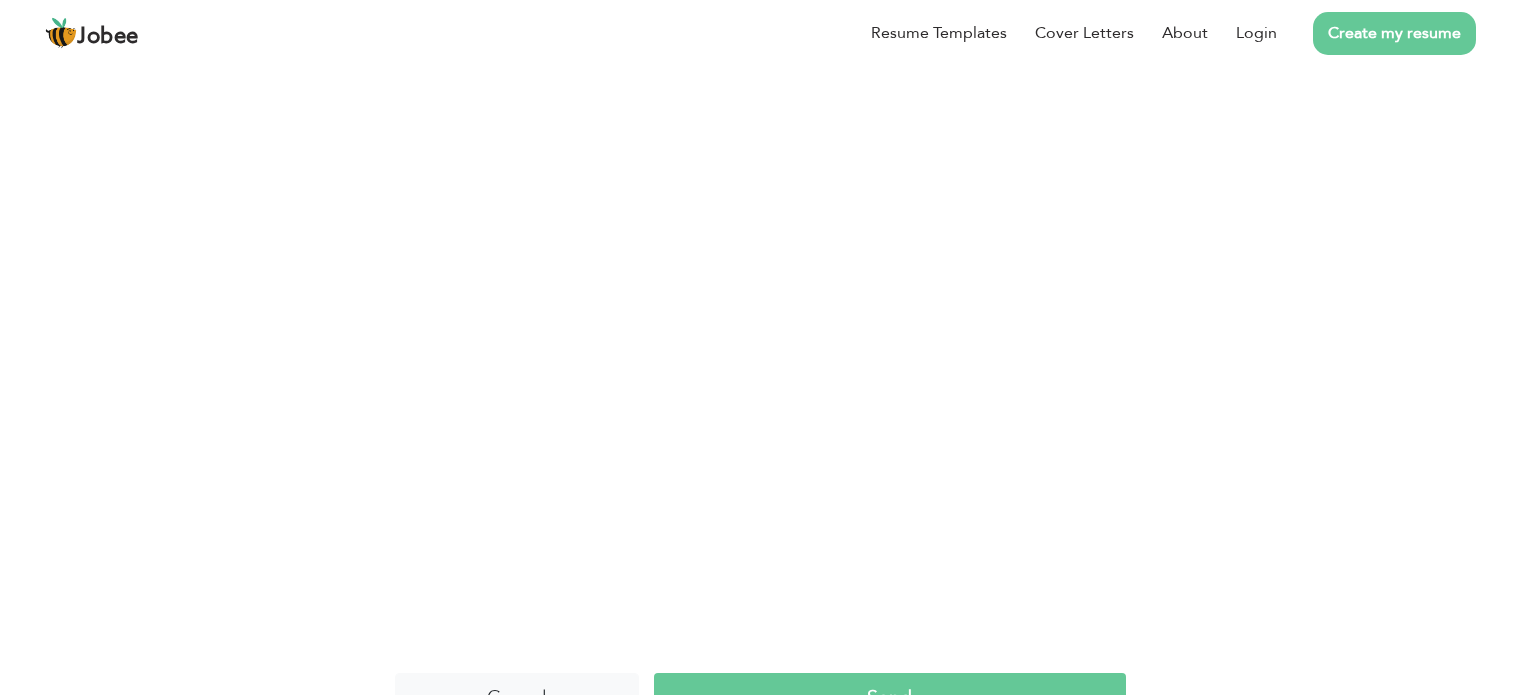 scroll, scrollTop: 0, scrollLeft: 0, axis: both 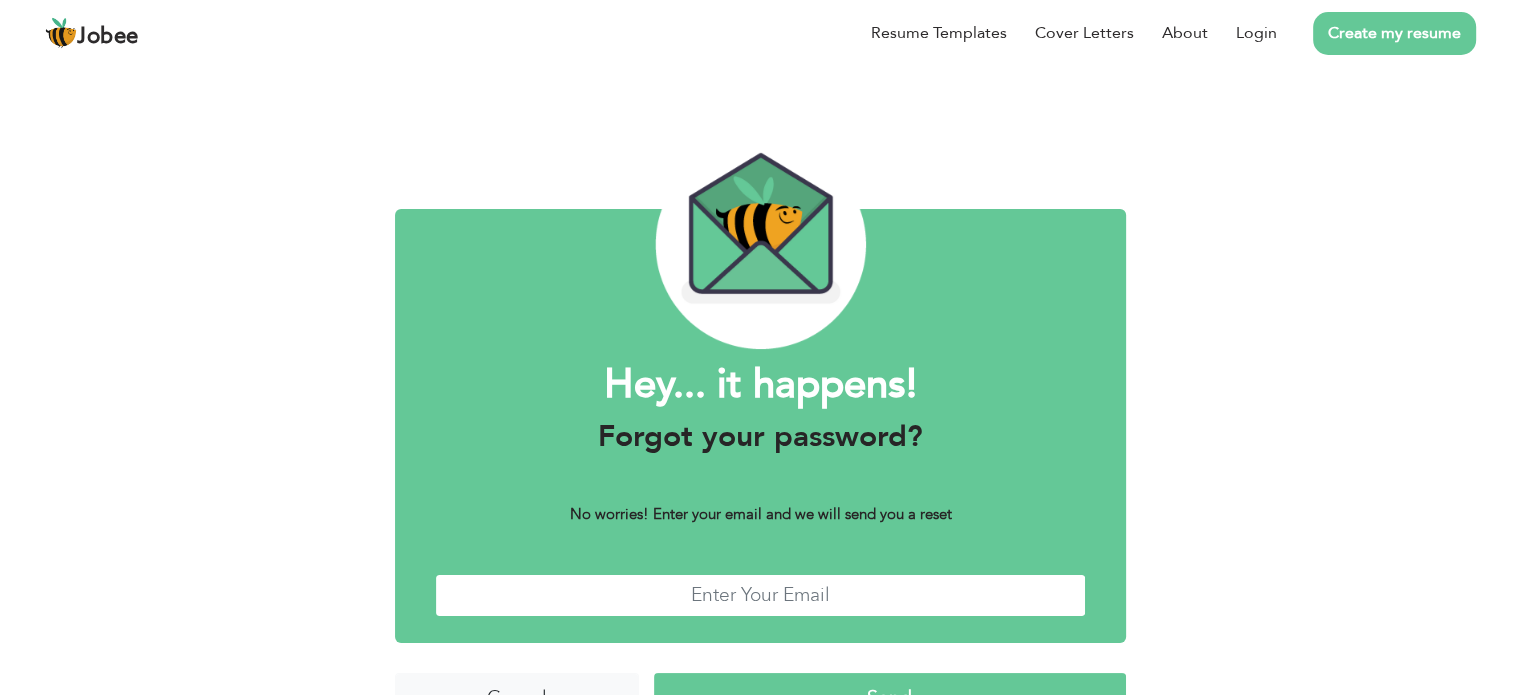 click at bounding box center (760, 595) 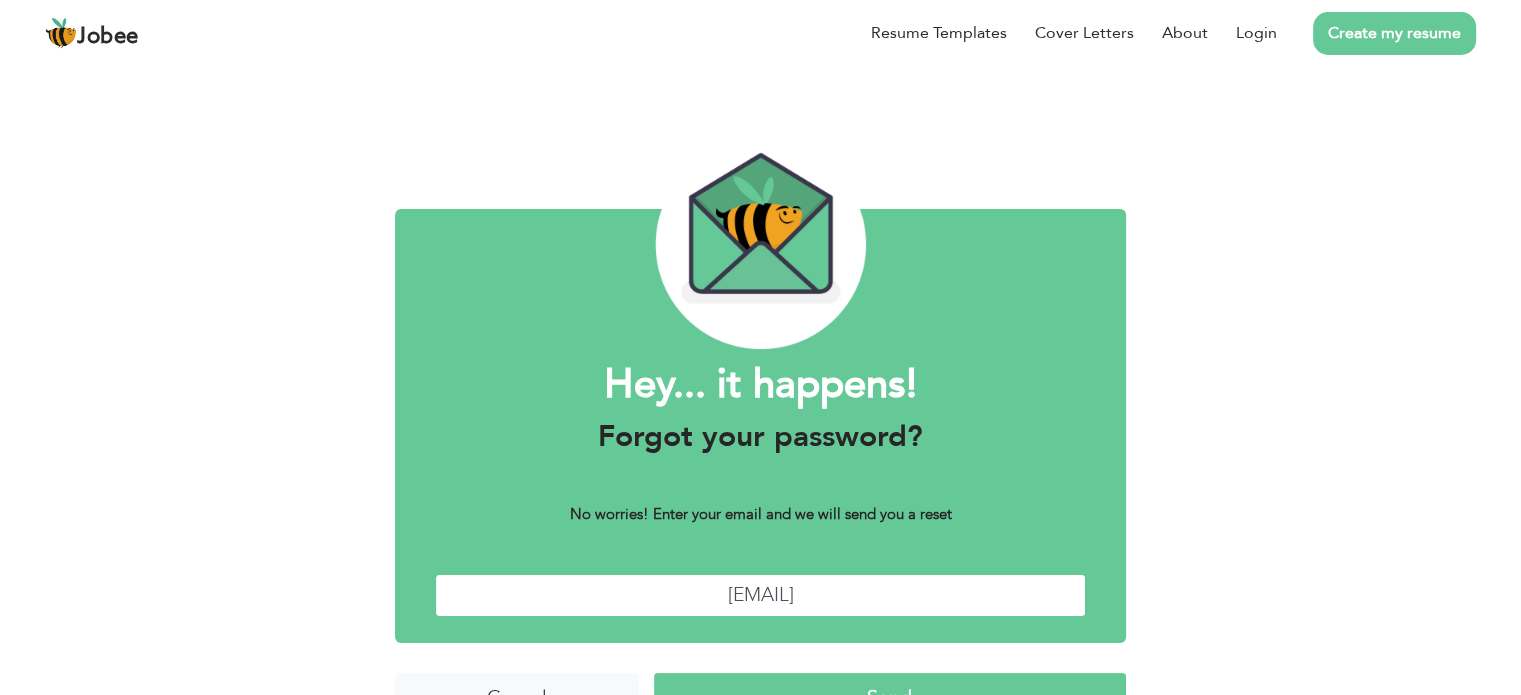 type on "umairsohail@[EXAMPLE.COM]" 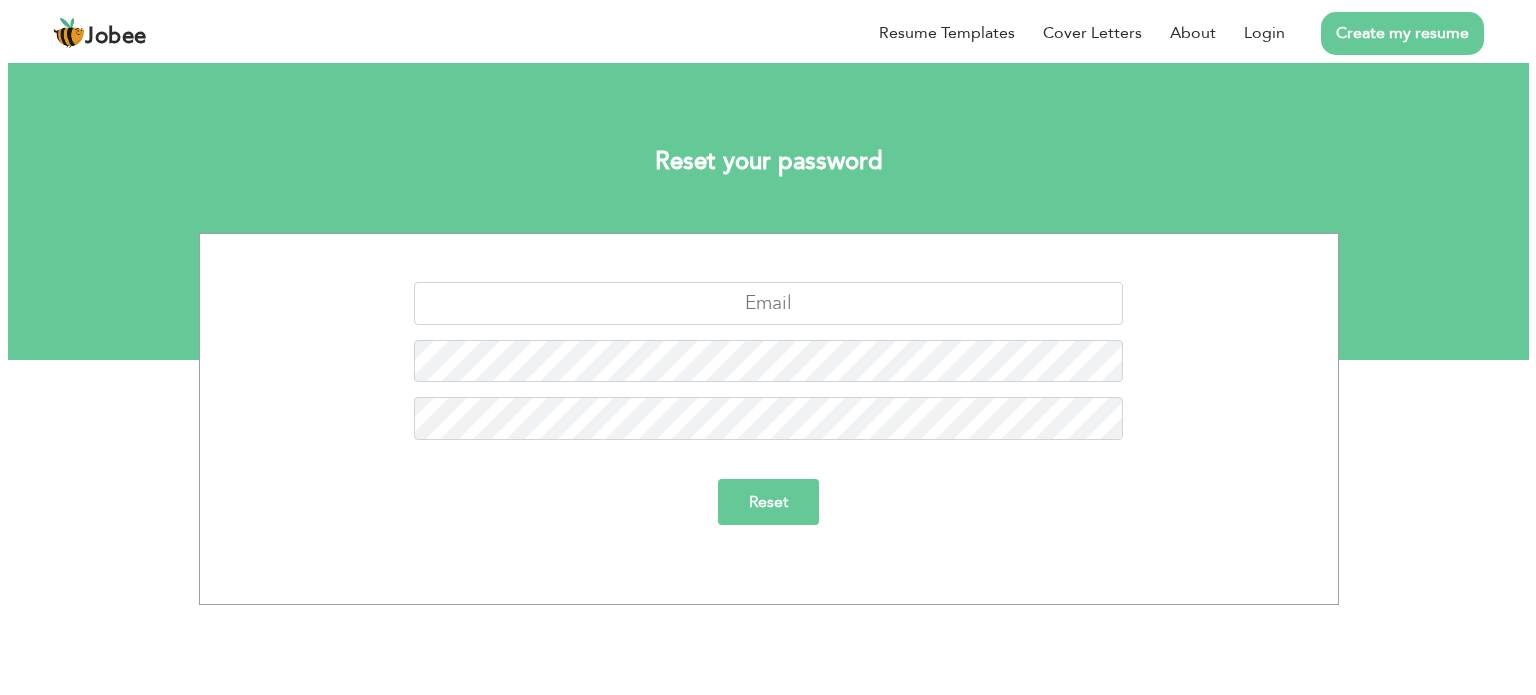 scroll, scrollTop: 0, scrollLeft: 0, axis: both 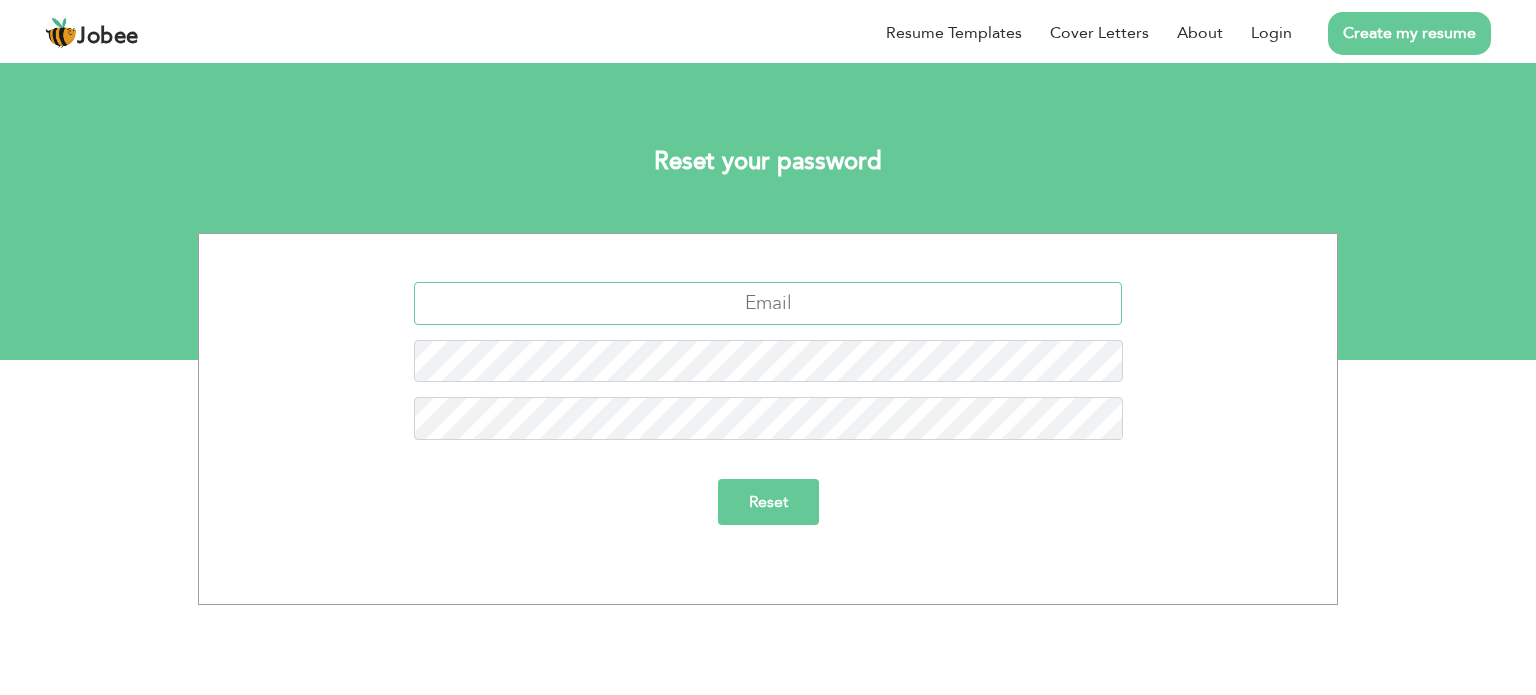 click at bounding box center [768, 303] 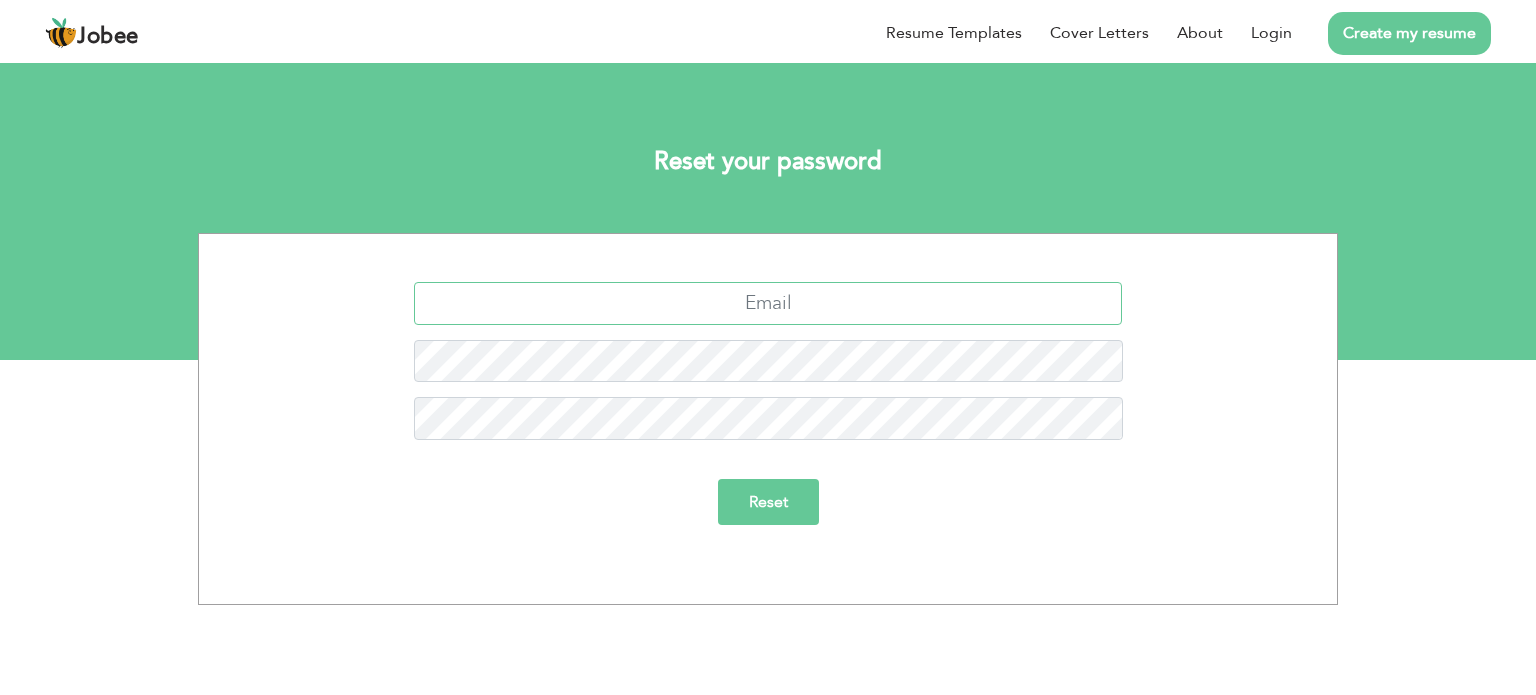 type on "umairsohail@[EXAMPLE.COM]" 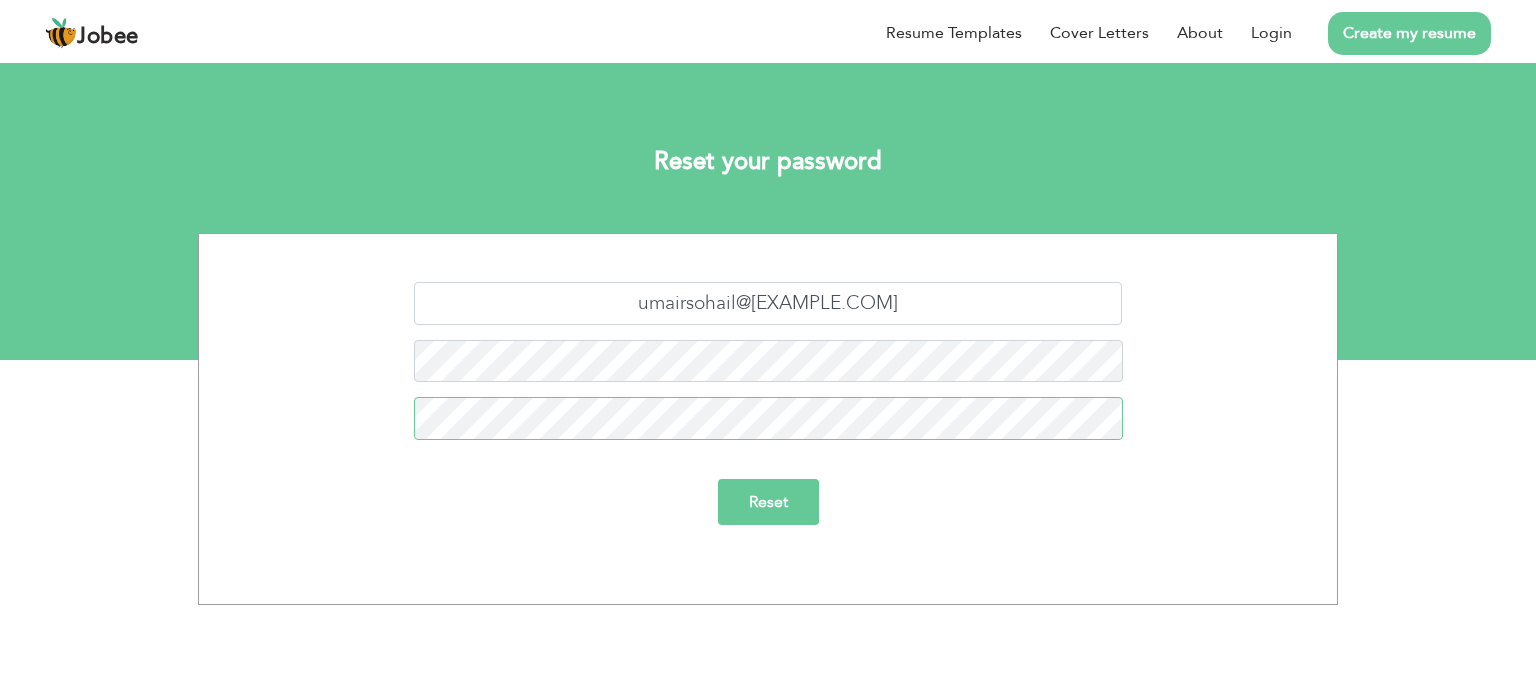 click on "Reset" at bounding box center [768, 502] 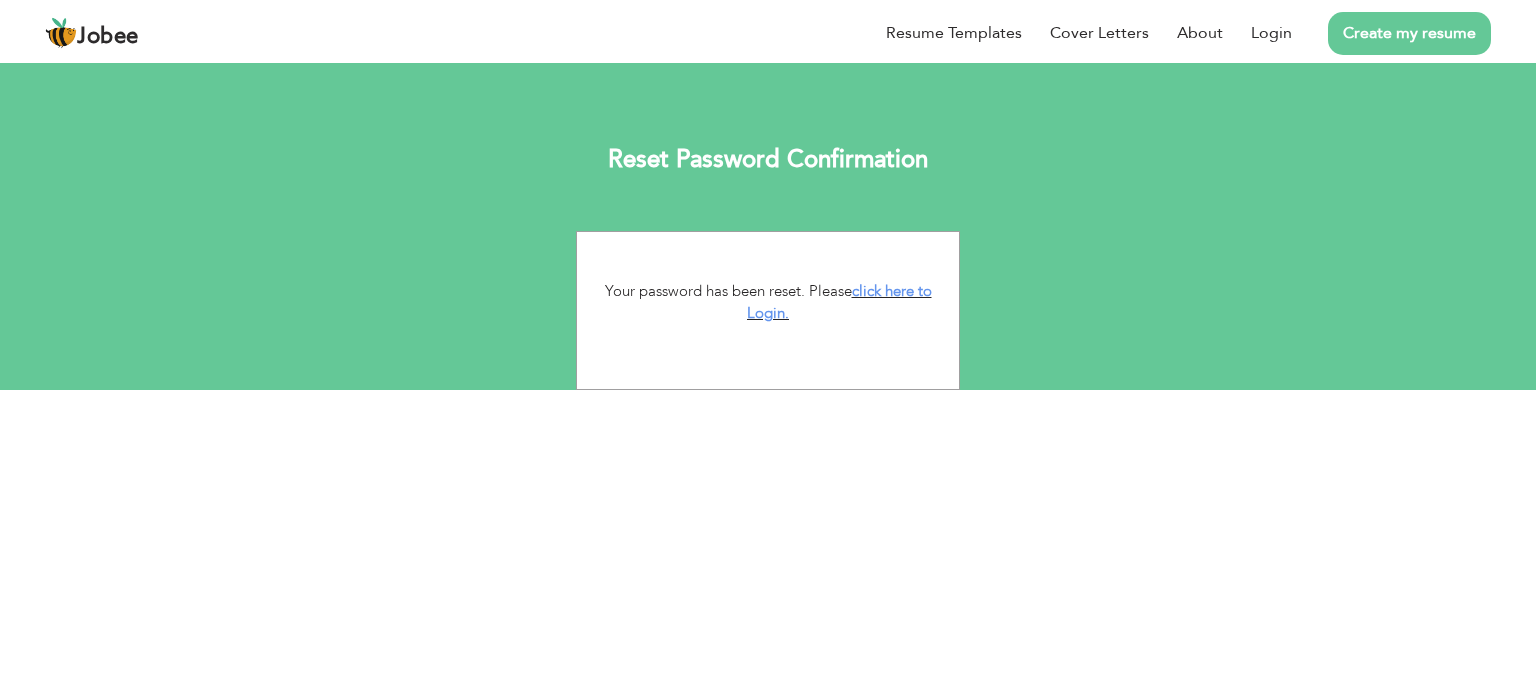 scroll, scrollTop: 0, scrollLeft: 0, axis: both 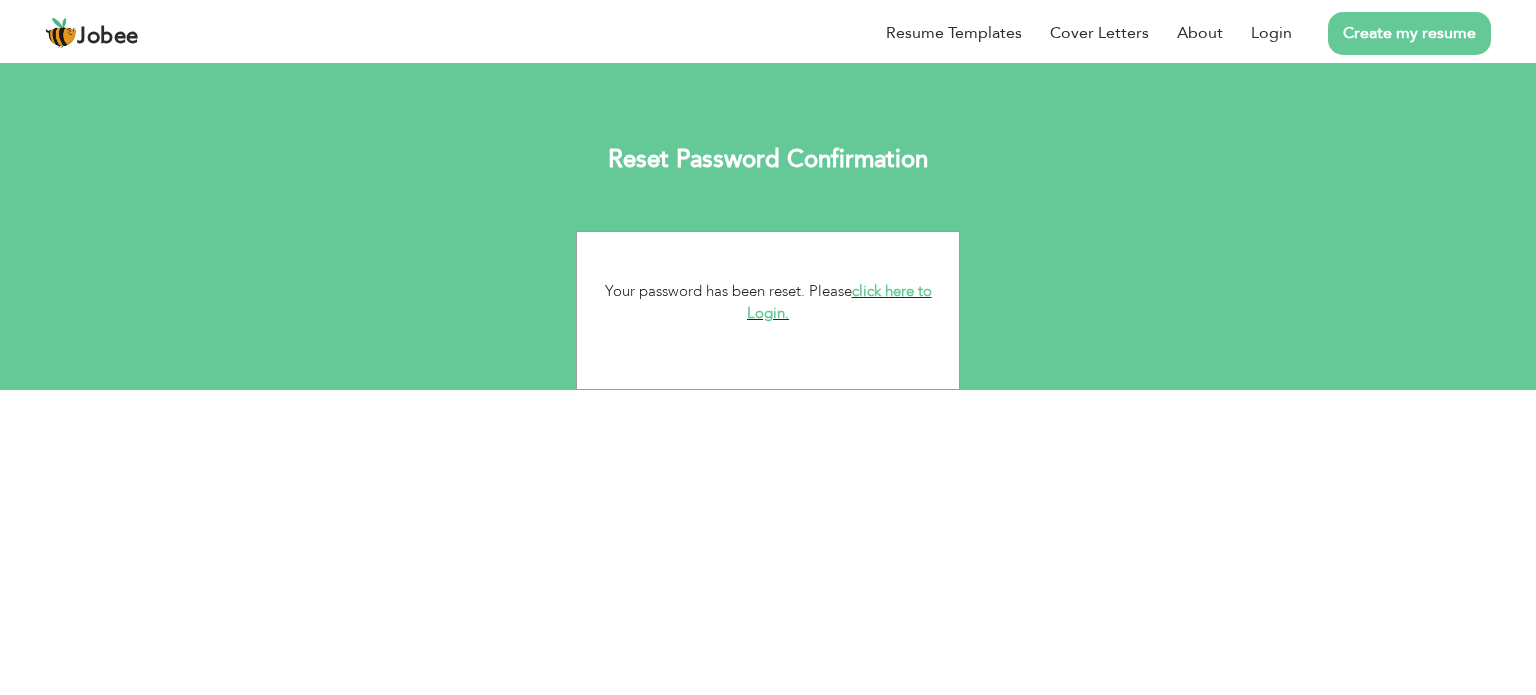 click on "click here to Login." at bounding box center [839, 302] 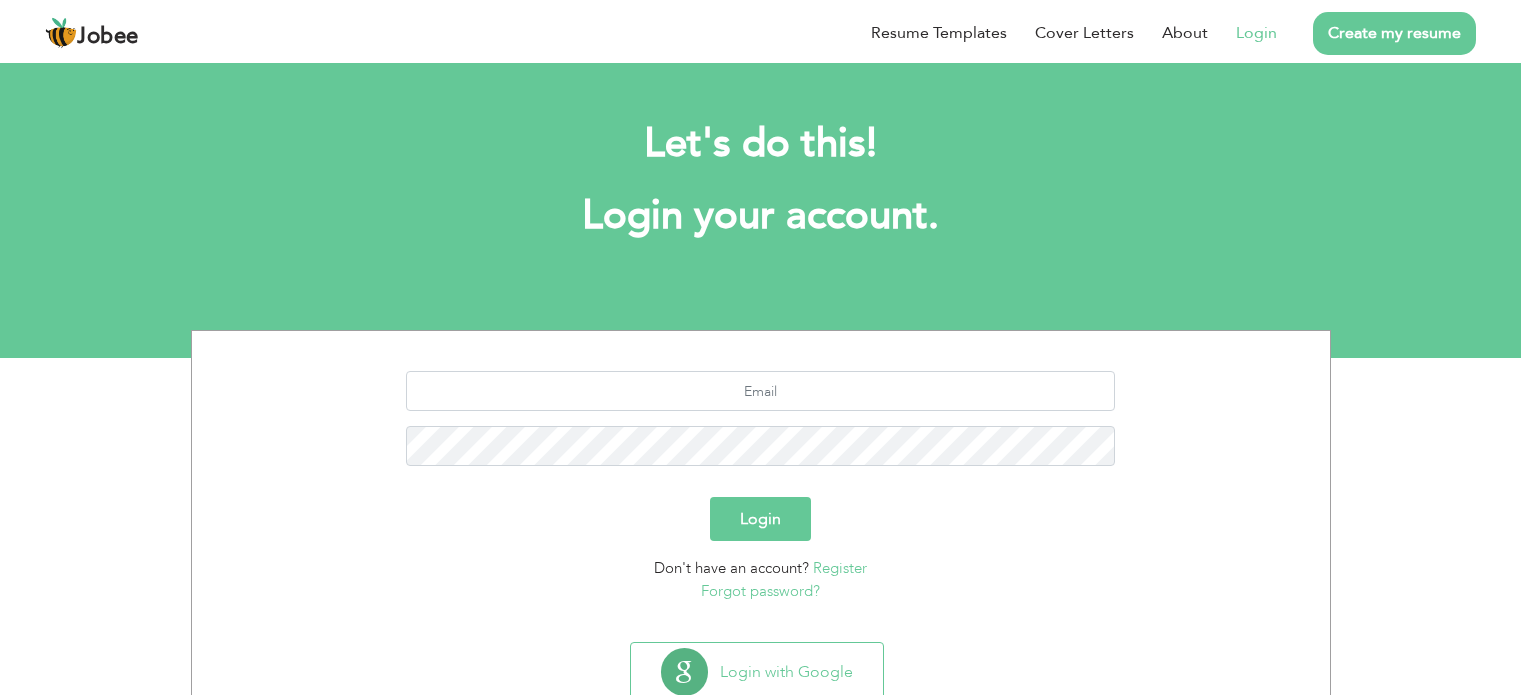 scroll, scrollTop: 0, scrollLeft: 0, axis: both 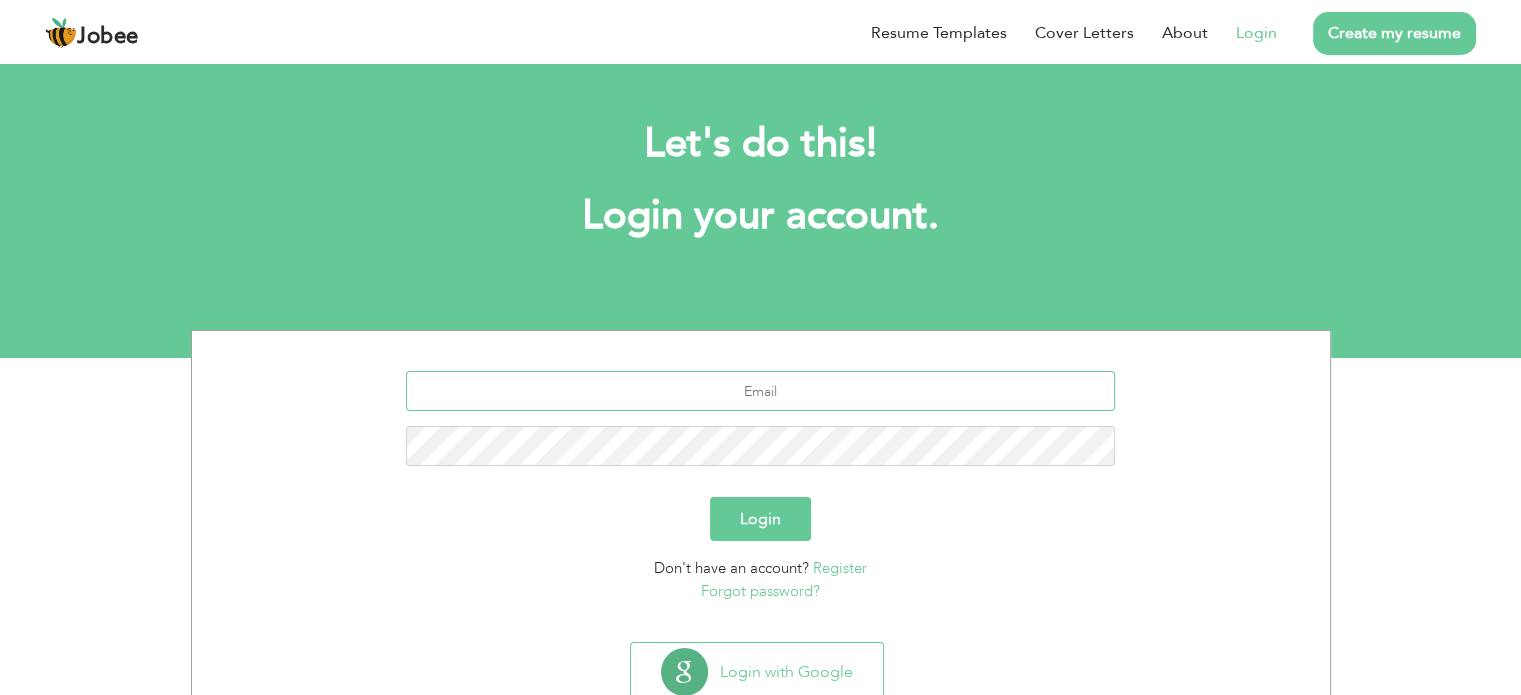 click at bounding box center [760, 391] 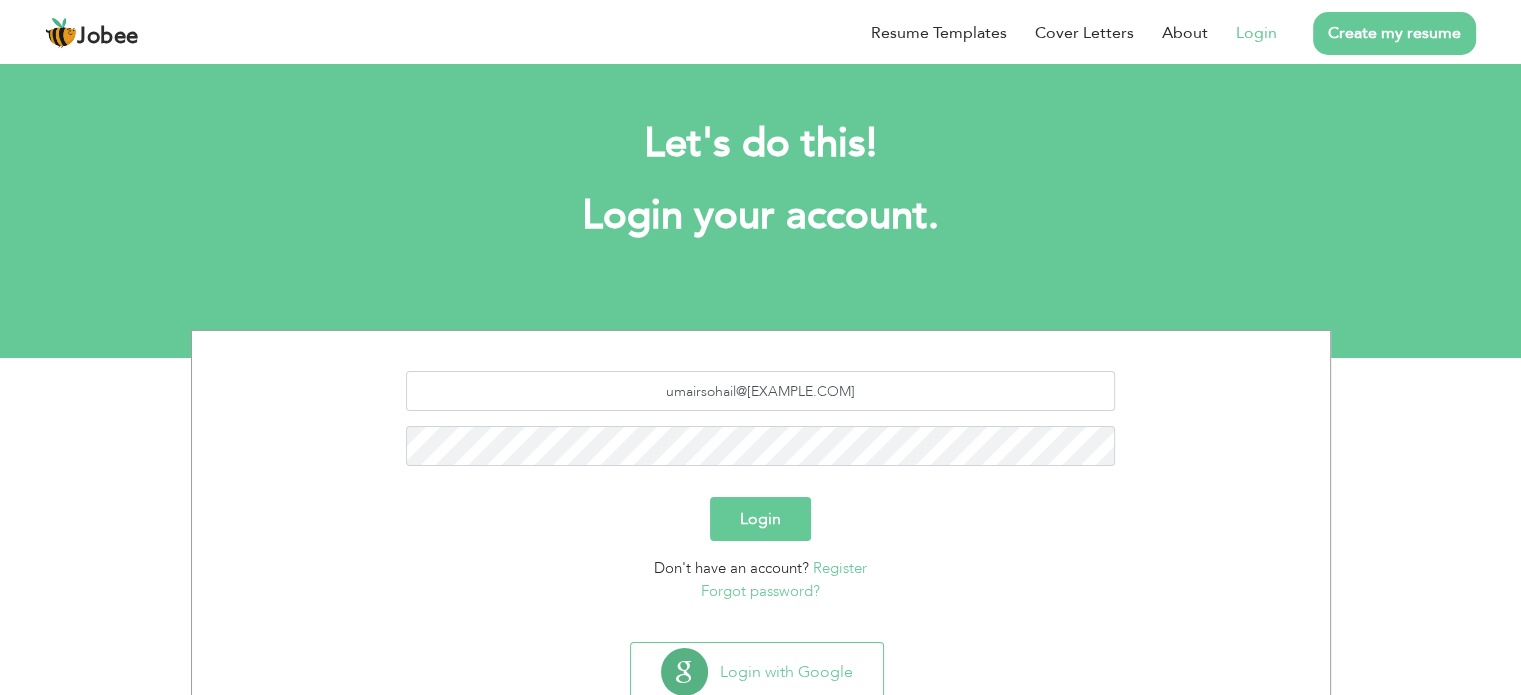 click on "umairsohail@[EXAMPLE.COM]" at bounding box center (761, 426) 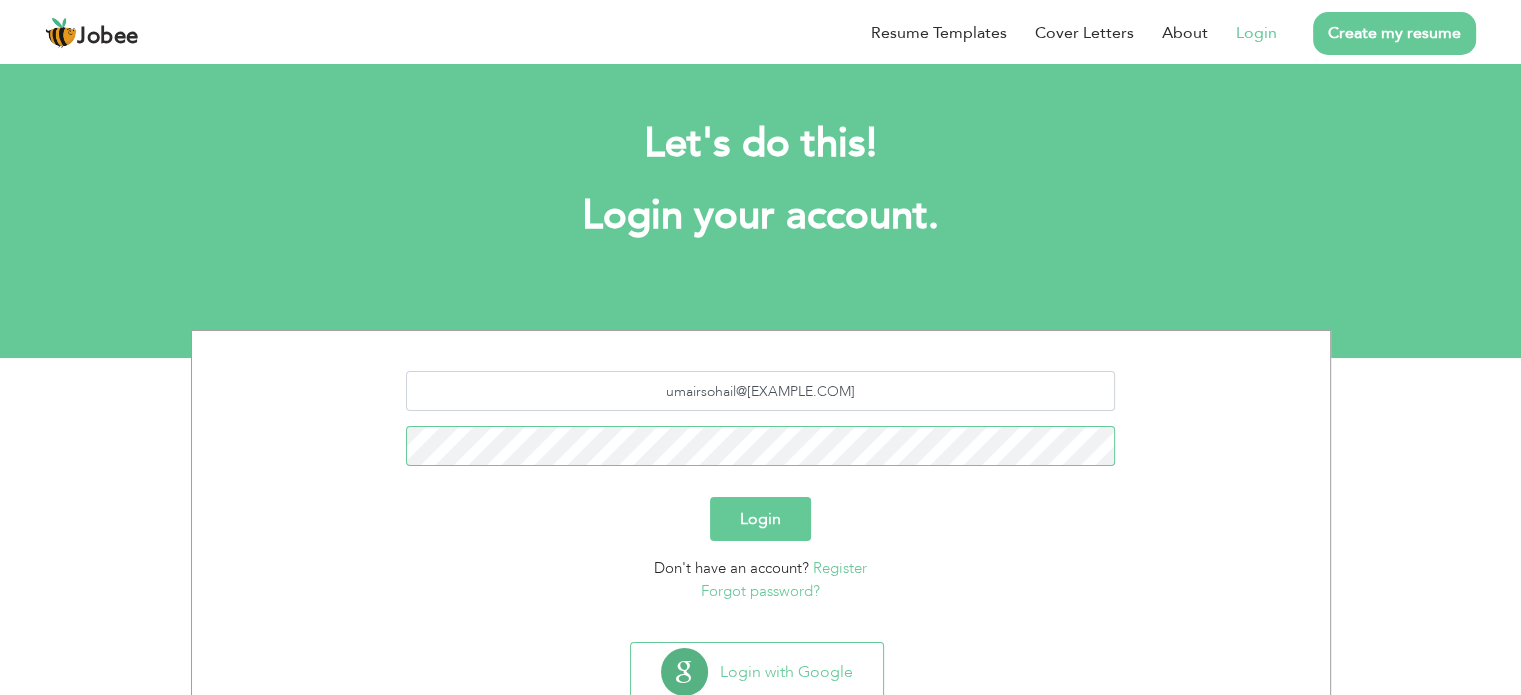 click on "Login" at bounding box center (760, 519) 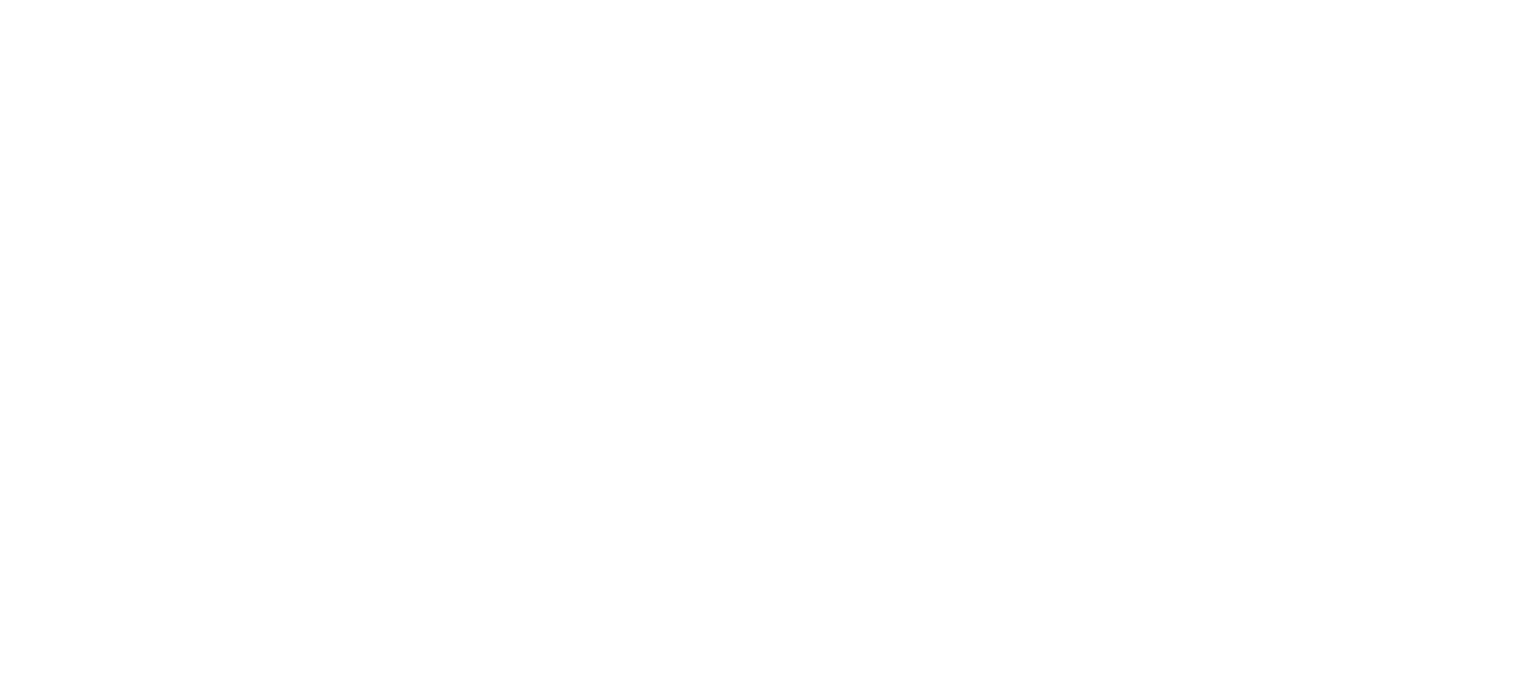 scroll, scrollTop: 0, scrollLeft: 0, axis: both 